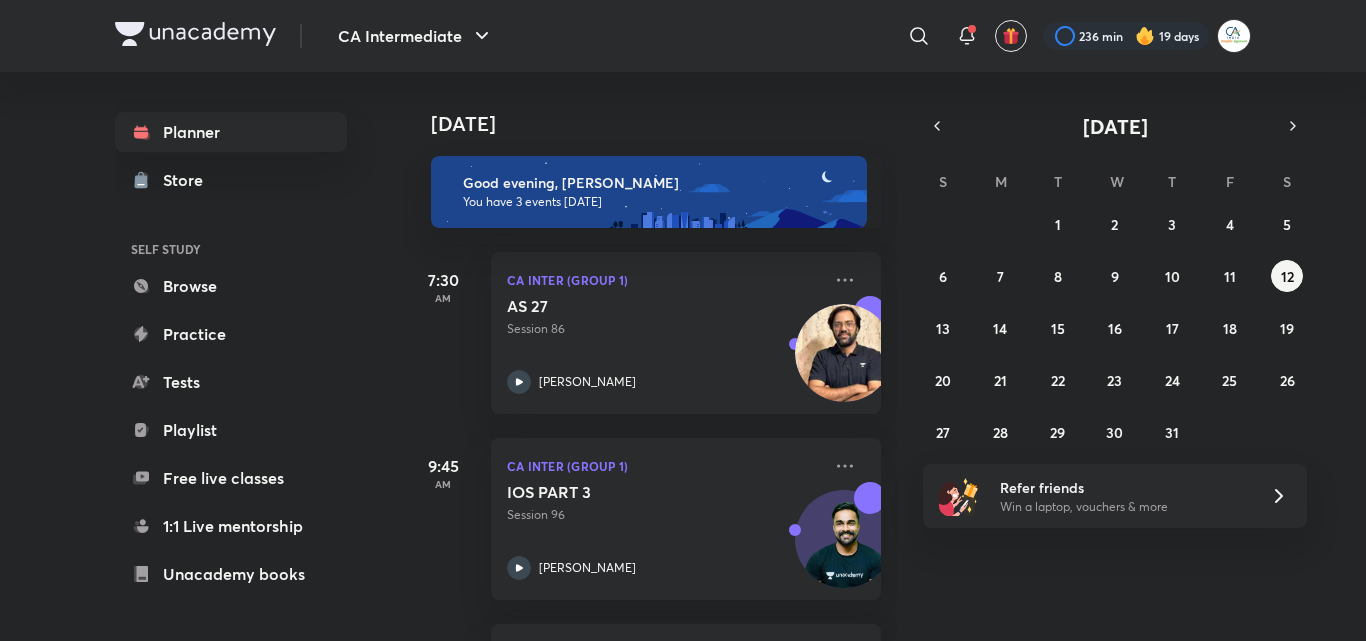 scroll, scrollTop: 0, scrollLeft: 0, axis: both 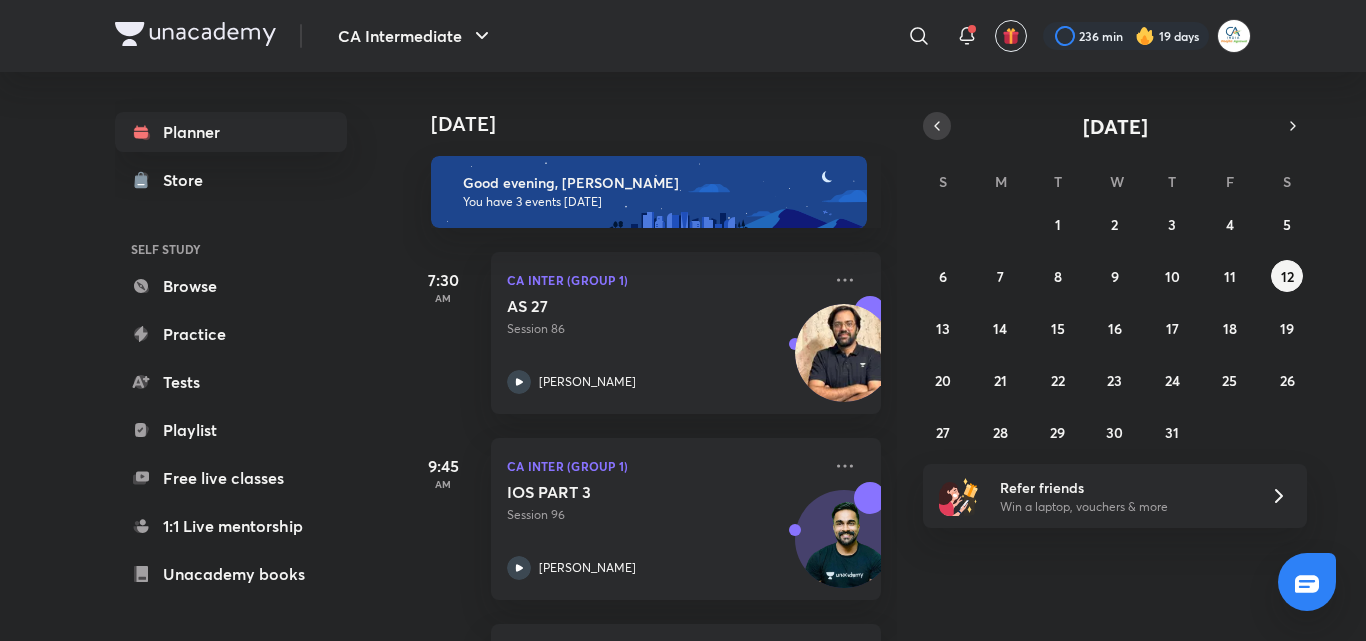 click 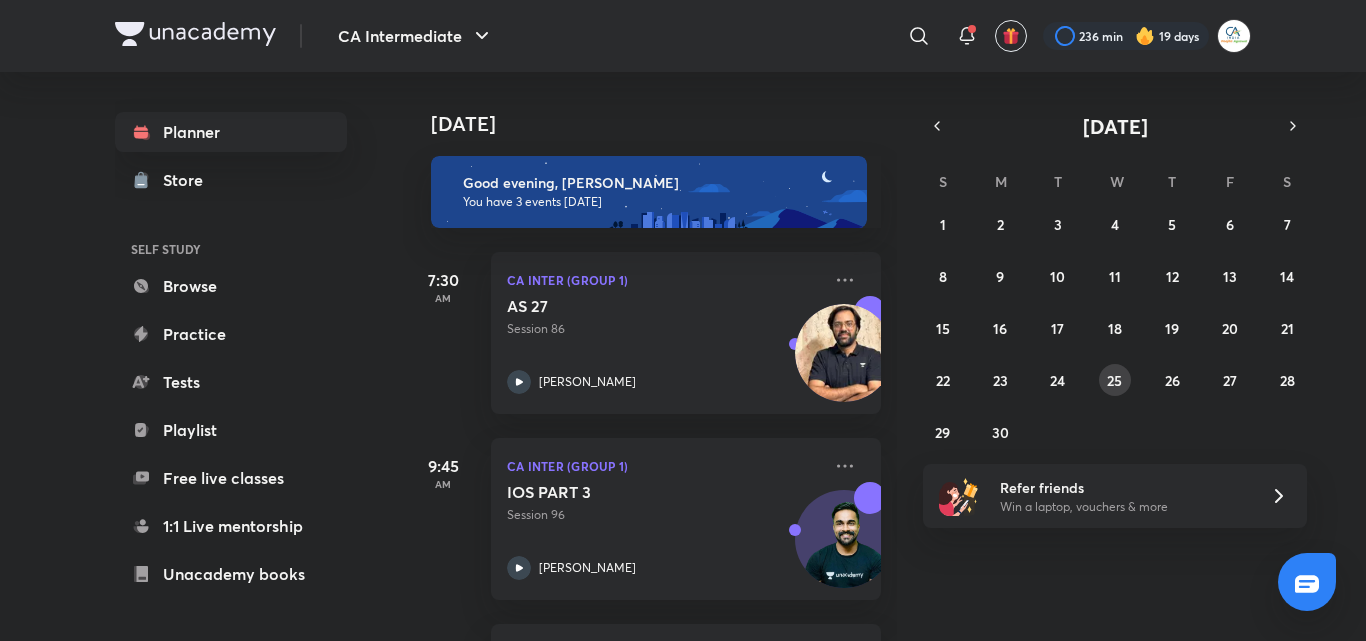 click on "25" at bounding box center [1114, 380] 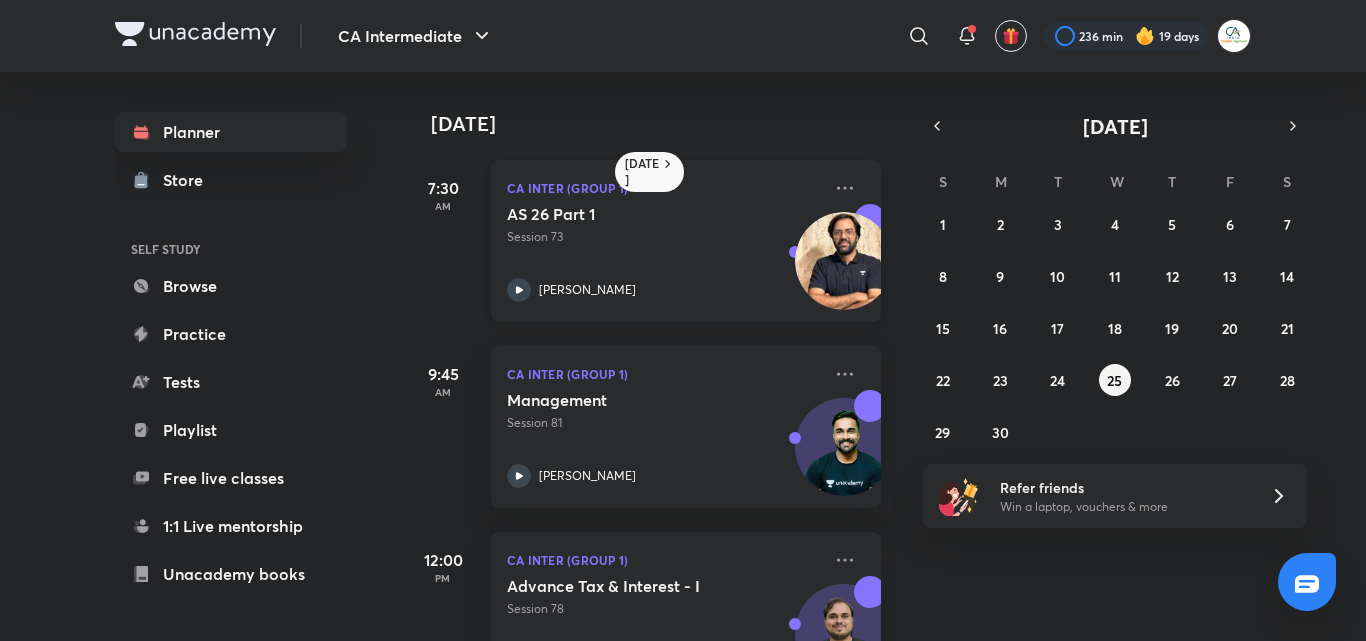 click on "AS 26 Part 1 Session 73 Rakesh Kalra" at bounding box center (664, 253) 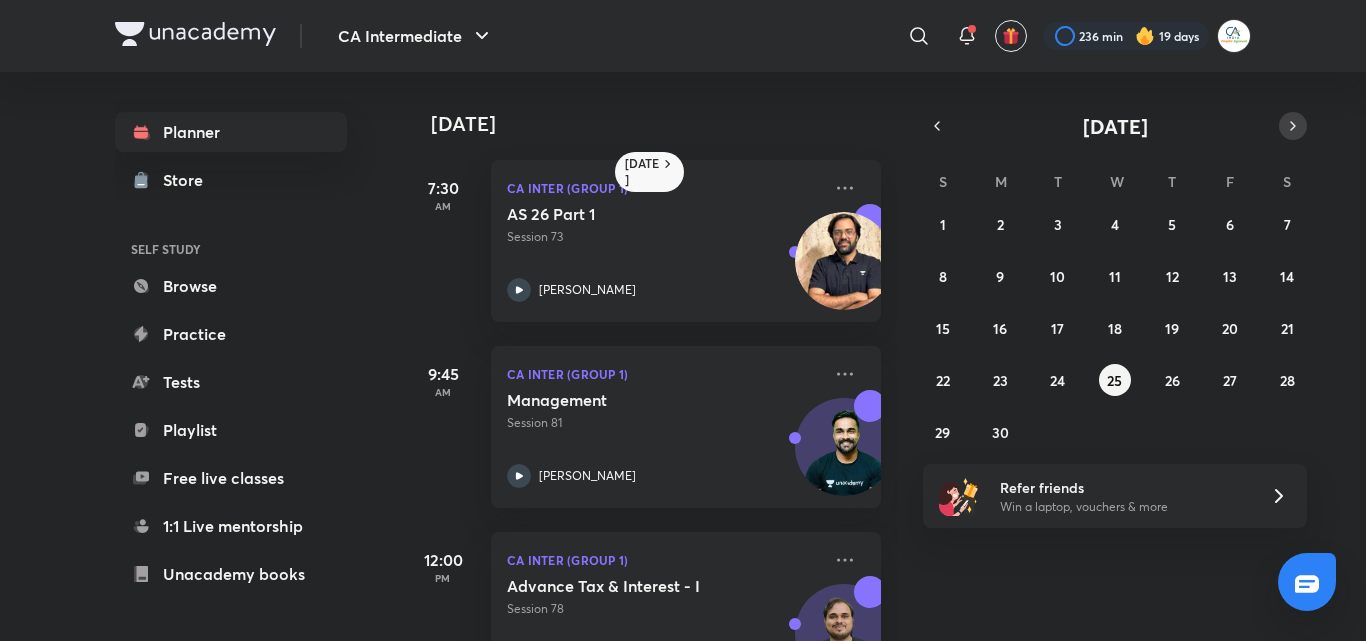 click 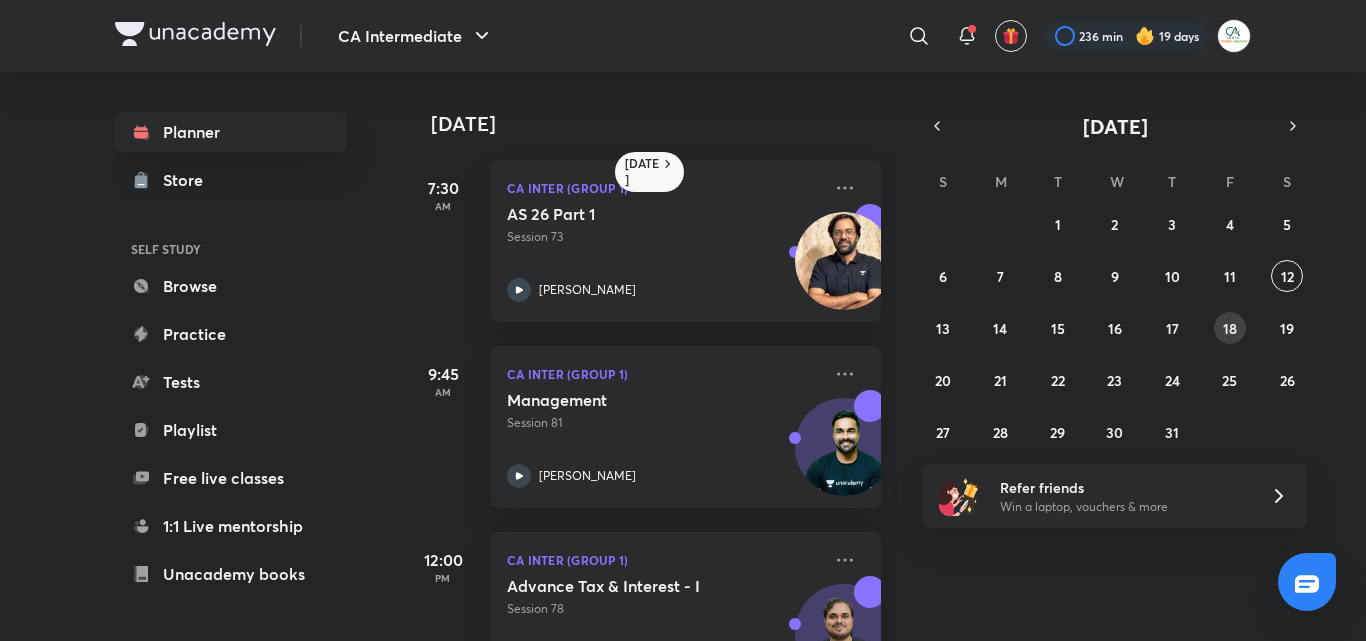 click on "18" at bounding box center (1230, 328) 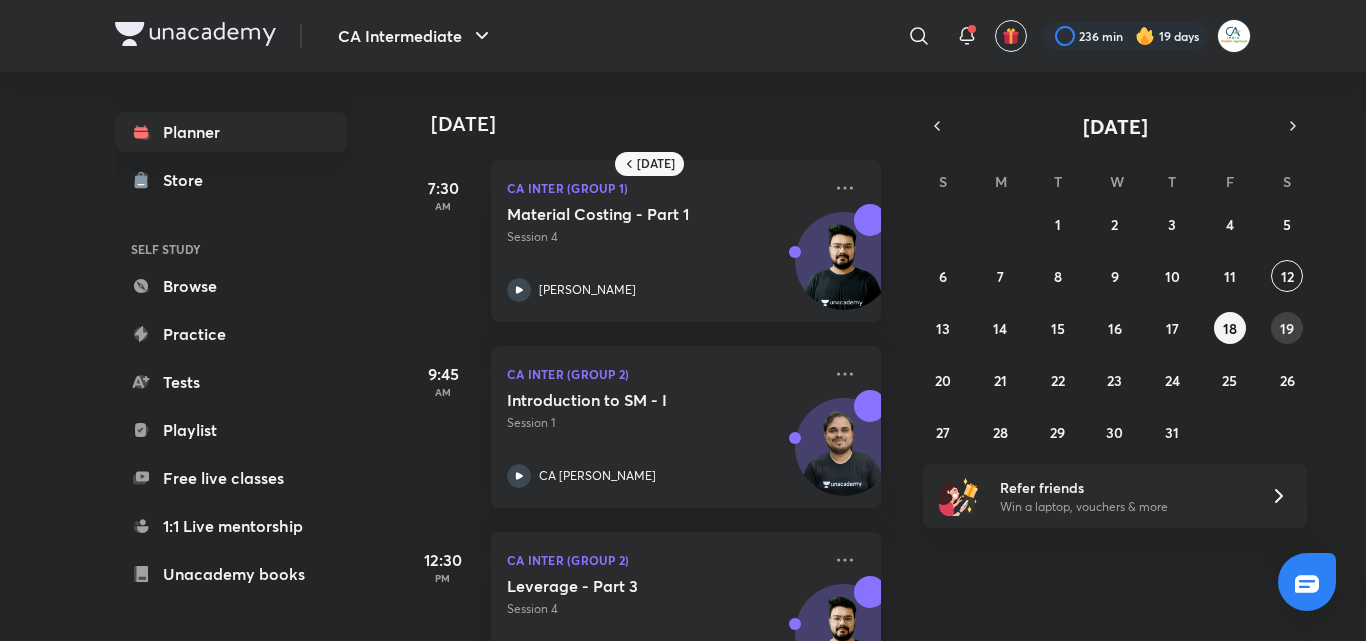 click on "19" at bounding box center (1287, 328) 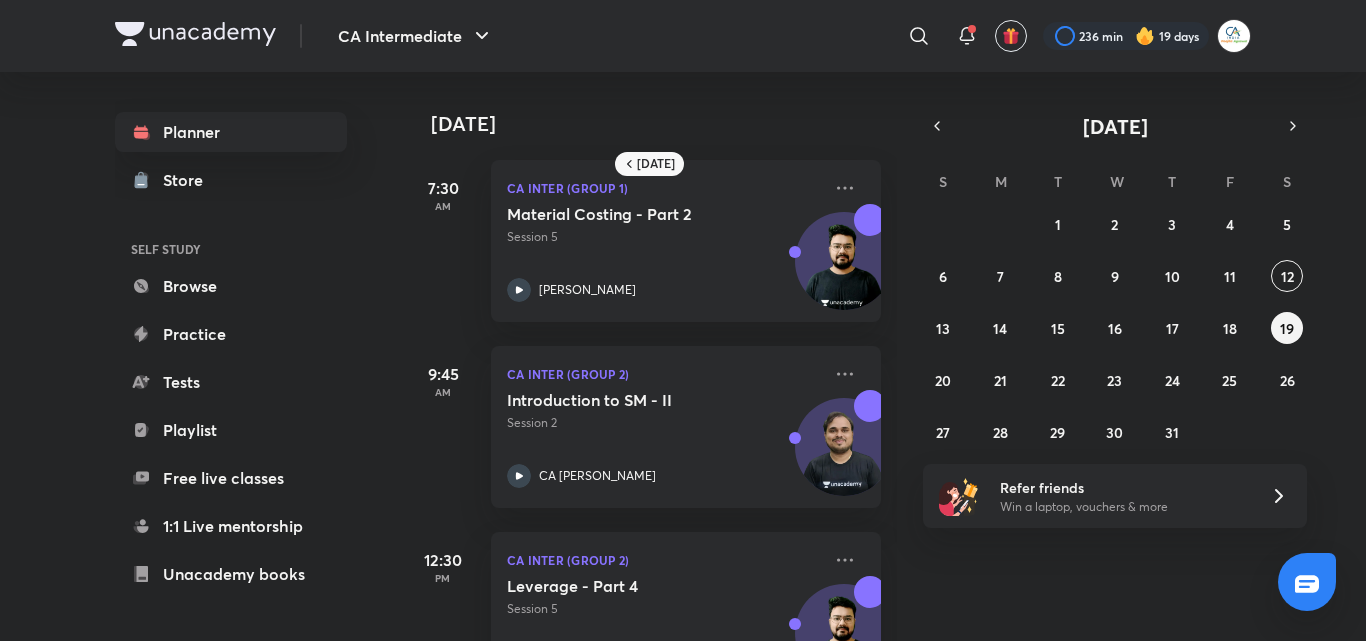 click on "29 30 1 2 3 4 5 6 7 8 9 10 11 12 13 14 15 16 17 18 19 20 21 22 23 24 25 26 27 28 29 30 31 1 2" at bounding box center [1115, 328] 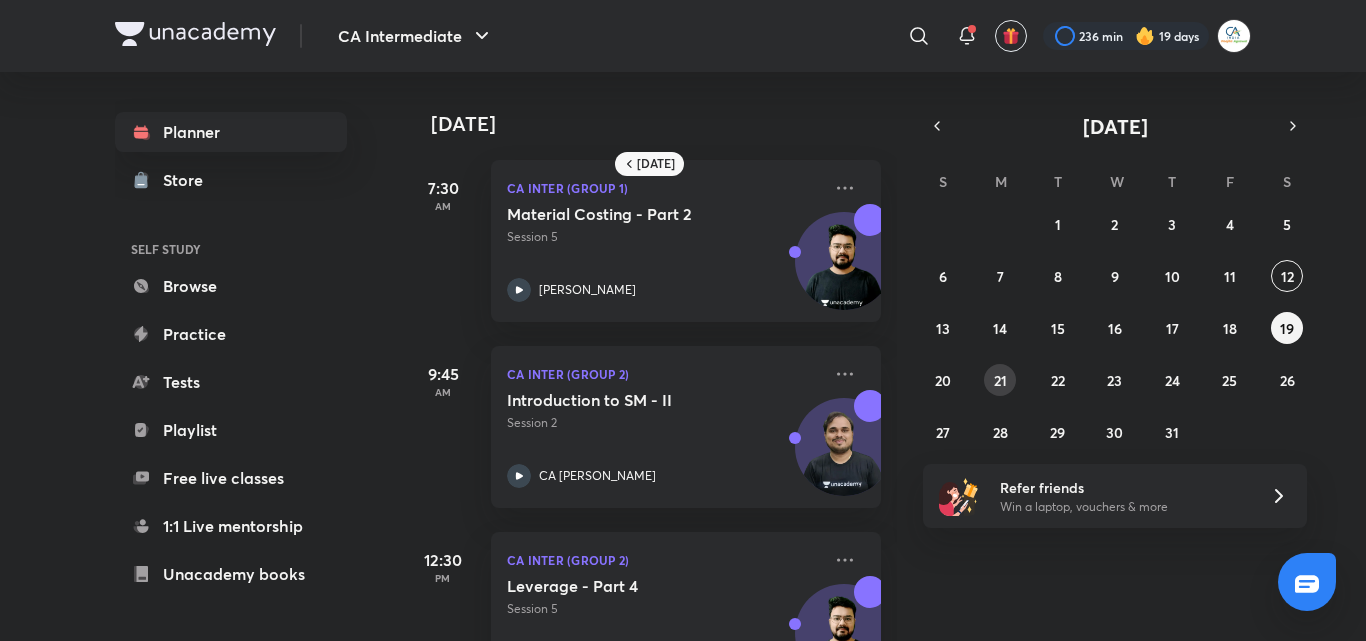 click on "21" at bounding box center (1000, 380) 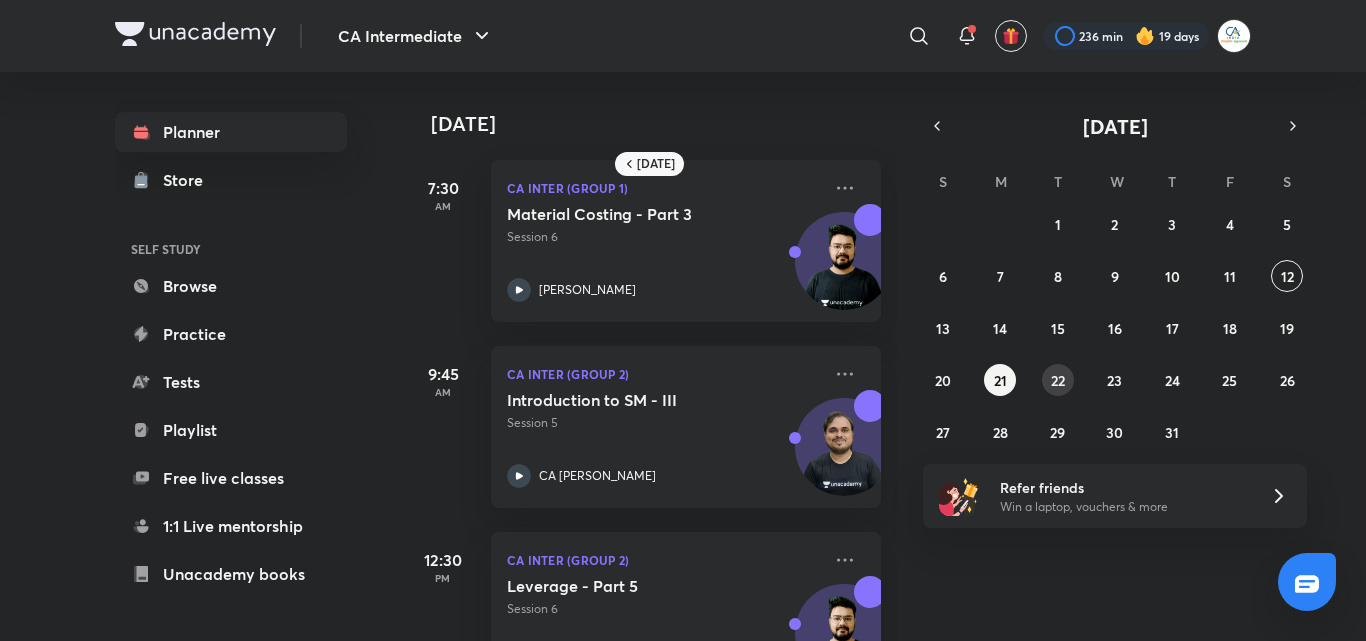 click on "22" at bounding box center [1058, 380] 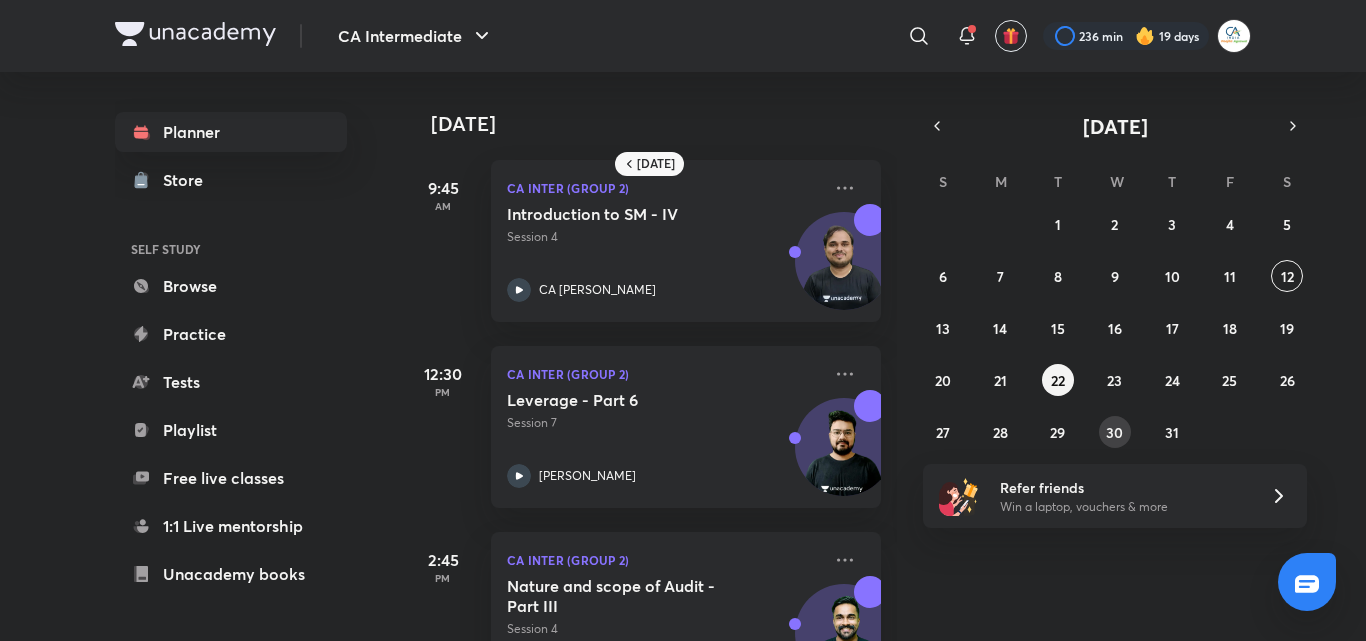 click on "30" at bounding box center [1115, 432] 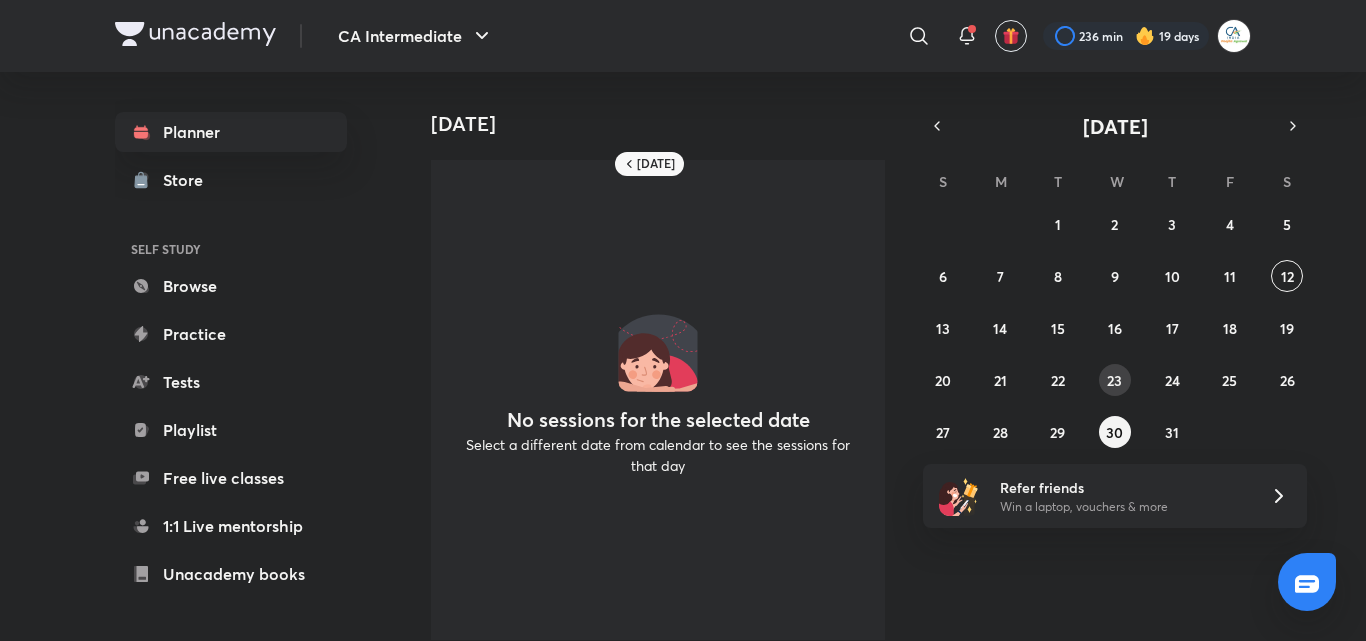 click on "23" at bounding box center [1115, 380] 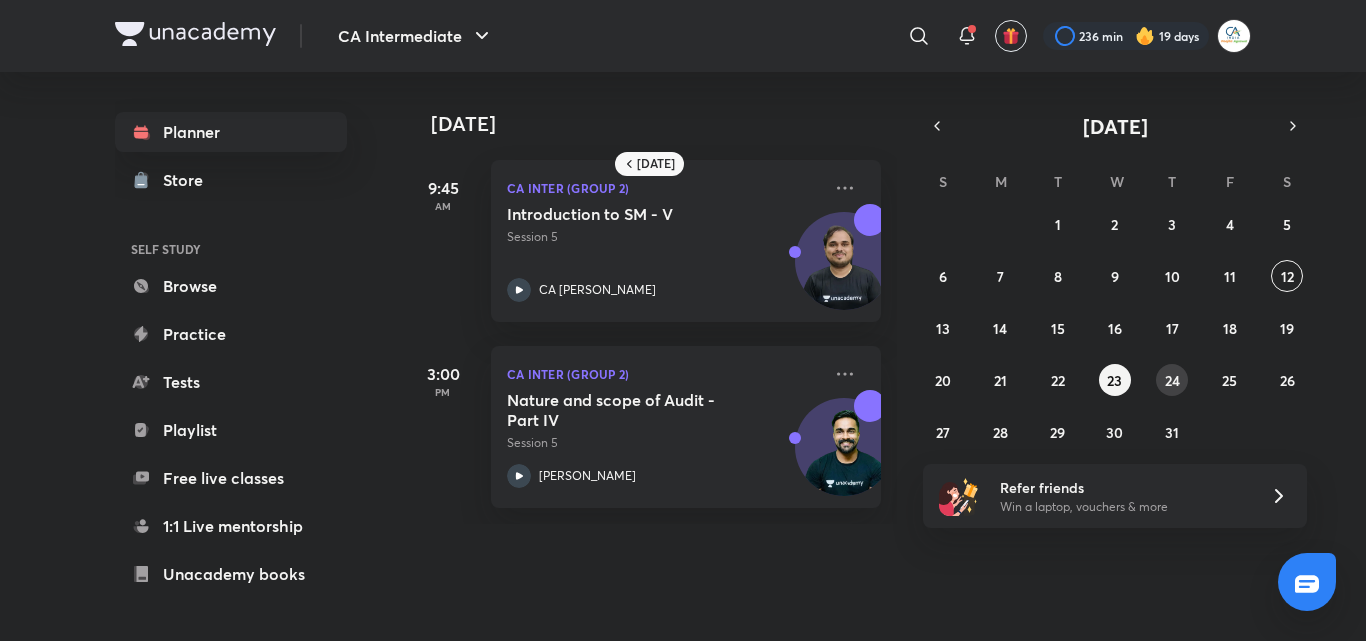 click on "24" at bounding box center [1172, 380] 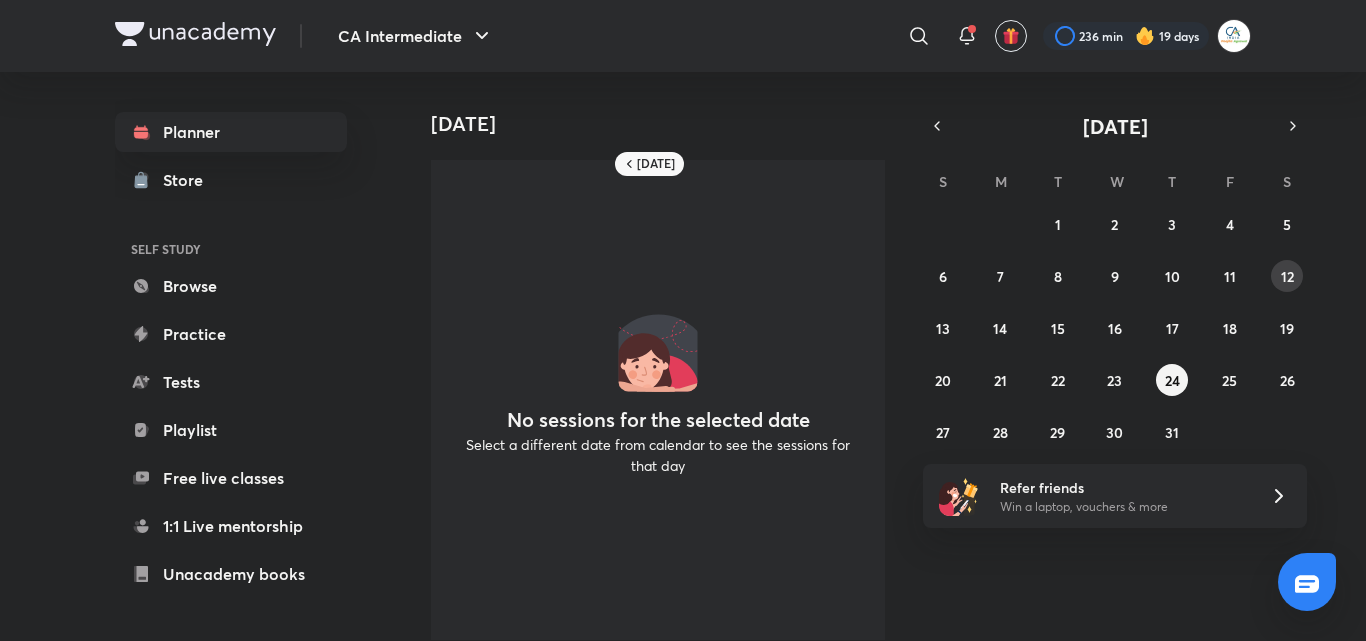 click on "12" at bounding box center [1287, 276] 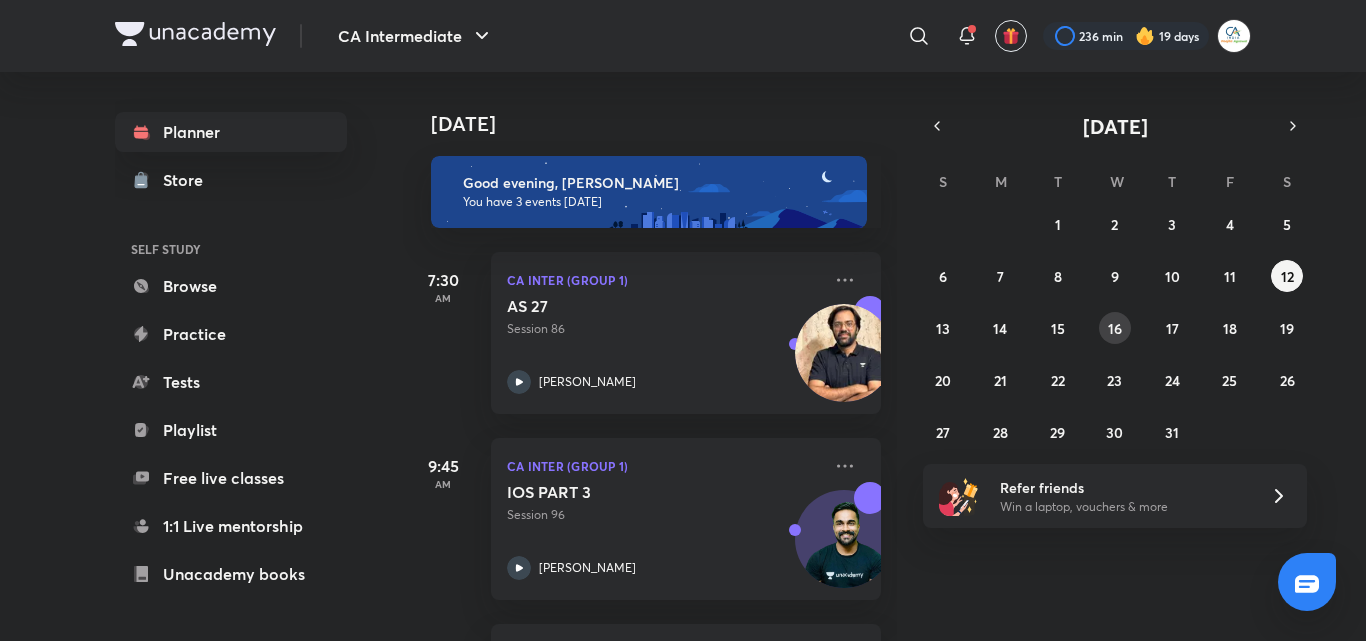 click on "16" at bounding box center [1115, 328] 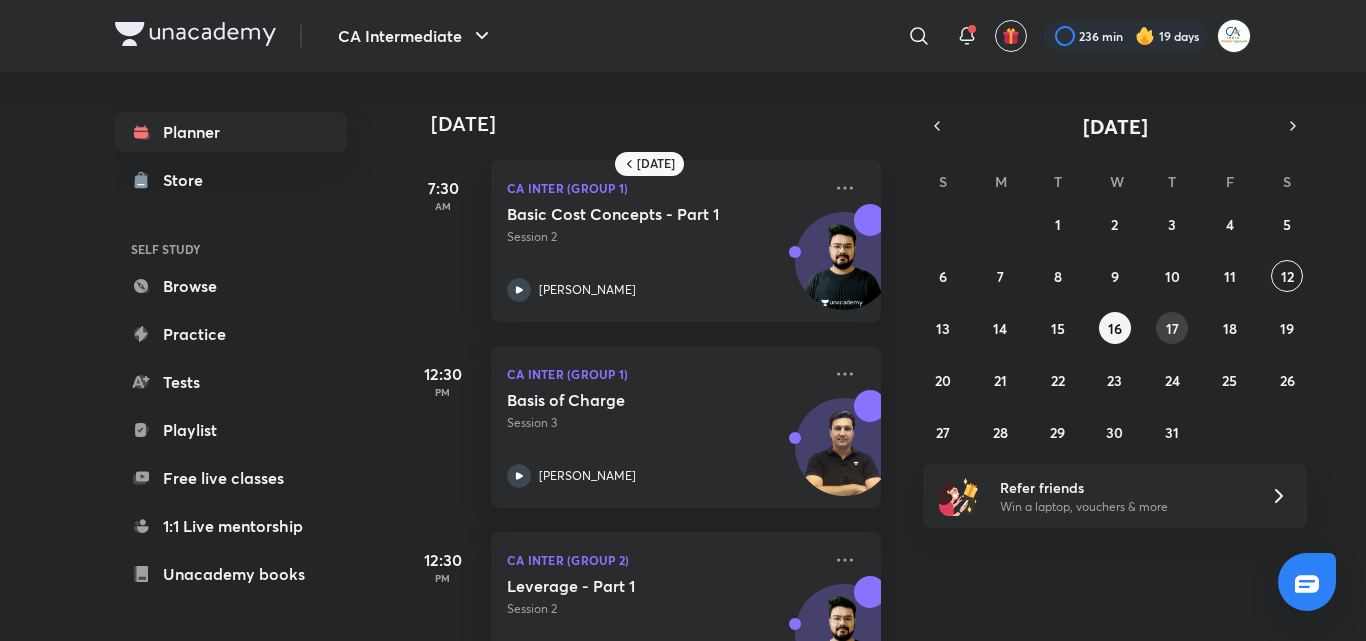 click on "17" at bounding box center (1172, 328) 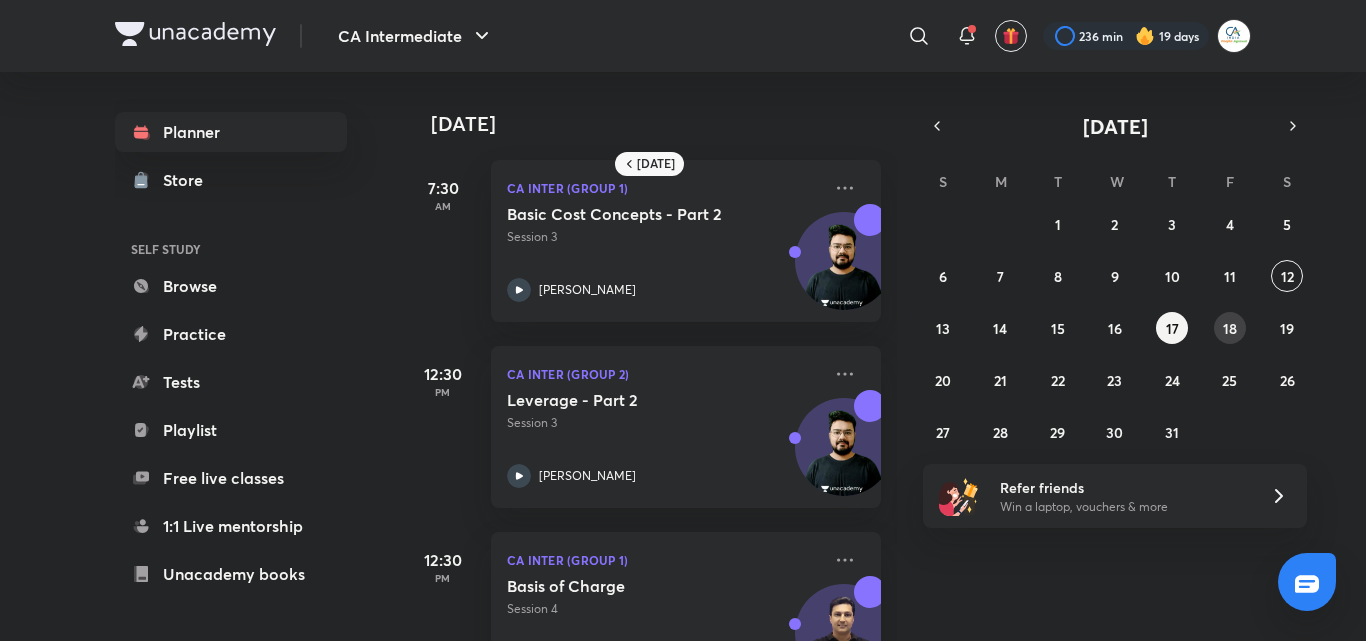 click on "18" at bounding box center (1230, 328) 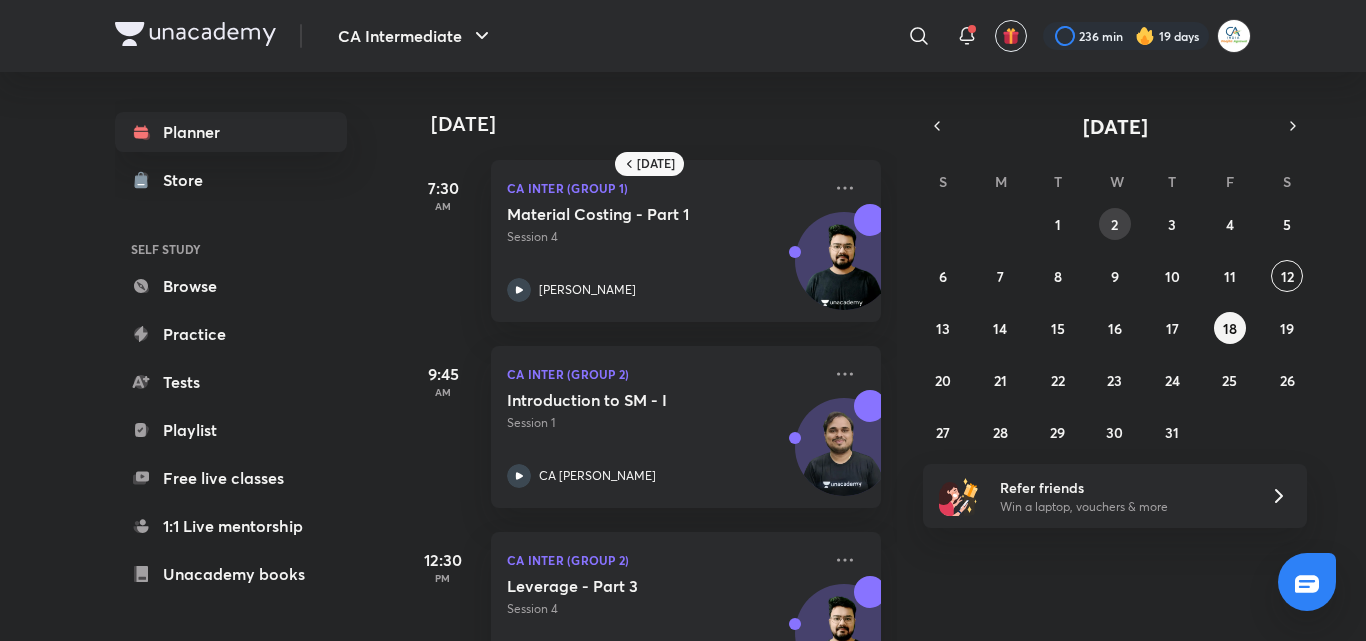 click on "2" at bounding box center (1115, 224) 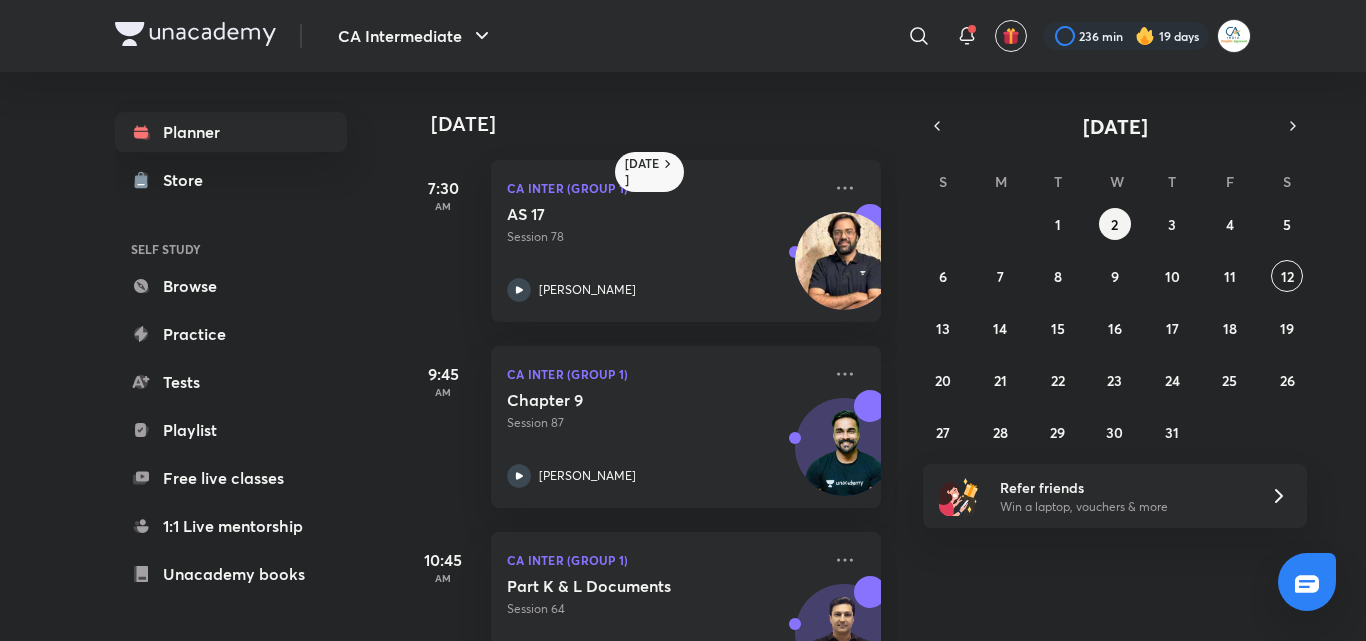 scroll, scrollTop: 485, scrollLeft: 0, axis: vertical 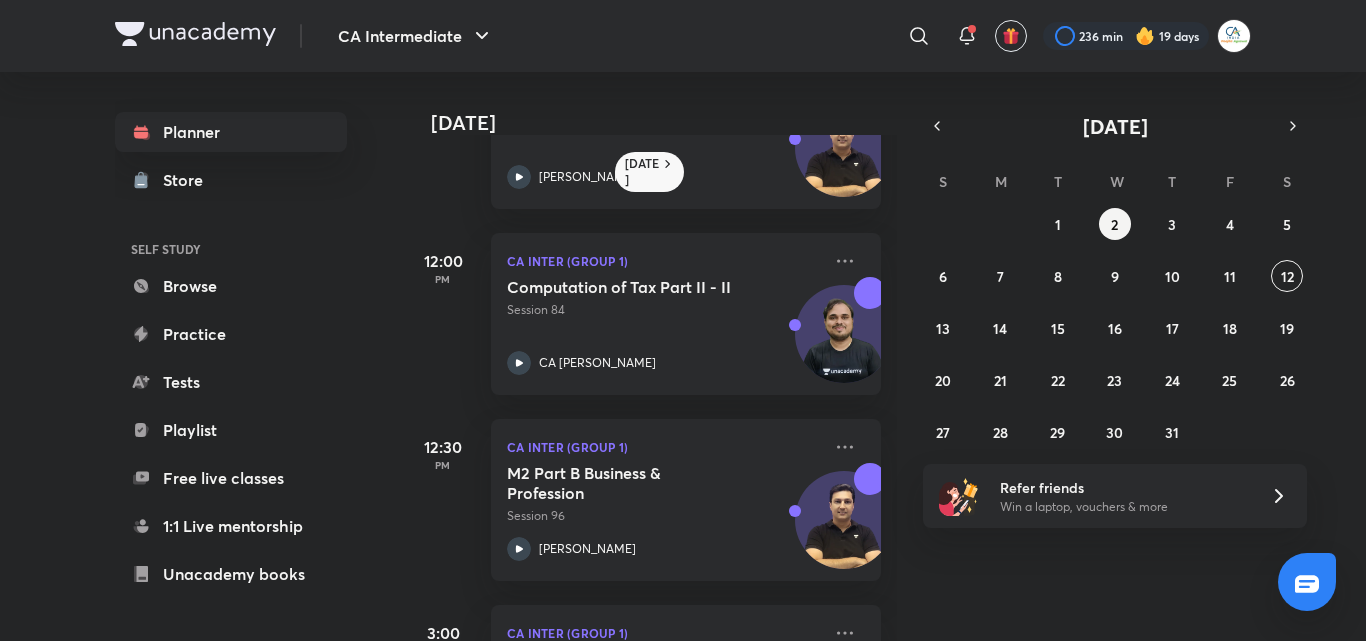 click on "2 July 7:30 AM CA Inter (Group 1) AS 17 Session 78 Rakesh Kalra 9:45 AM CA Inter (Group 1) Chapter 9 Session 87 Shantam Gupta 10:45 AM CA Inter (Group 1) Part K & L Documents Session 64 Arvind Tuli 12:00 PM CA Inter (Group 1) Computation of Tax Part II - II Session 84 CA Kishan Kumar 12:30 PM CA Inter (Group 1) M2 Part B Business & Profession Session 96 Arvind Tuli 3:00 PM CA Inter (Group 1) Updates & ICAI Clarification - II Session 64 CA Kishan Kumar" at bounding box center [650, 356] 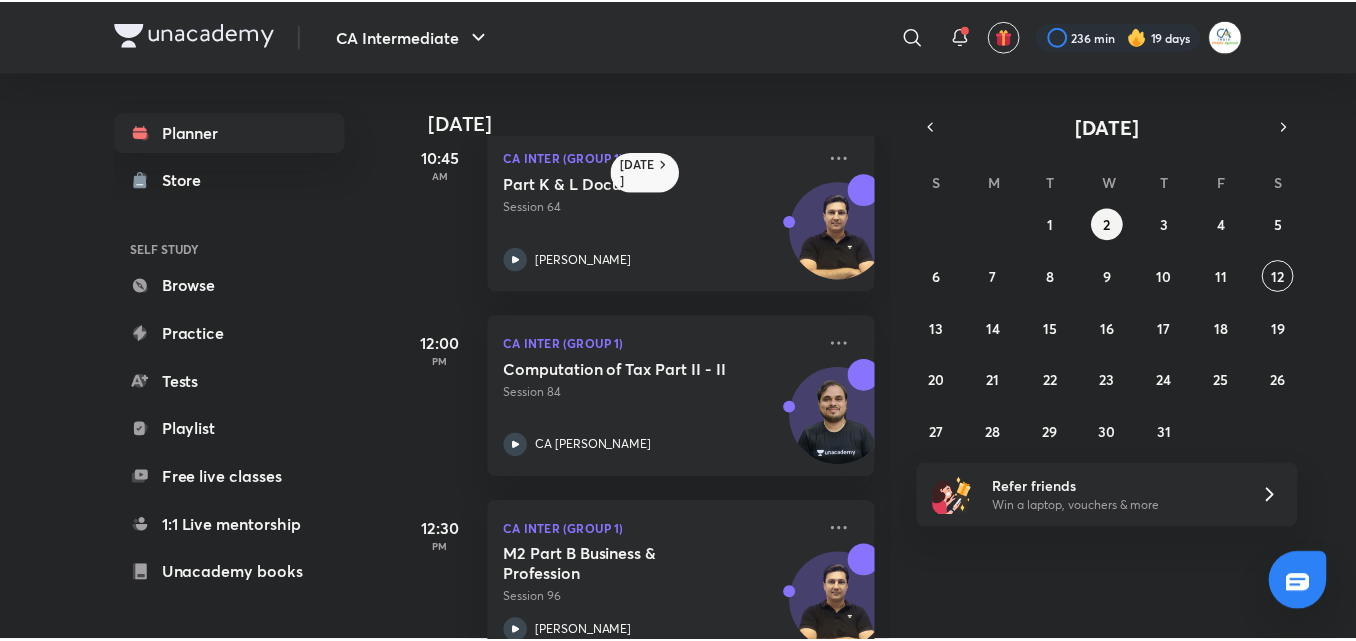 scroll, scrollTop: 413, scrollLeft: 0, axis: vertical 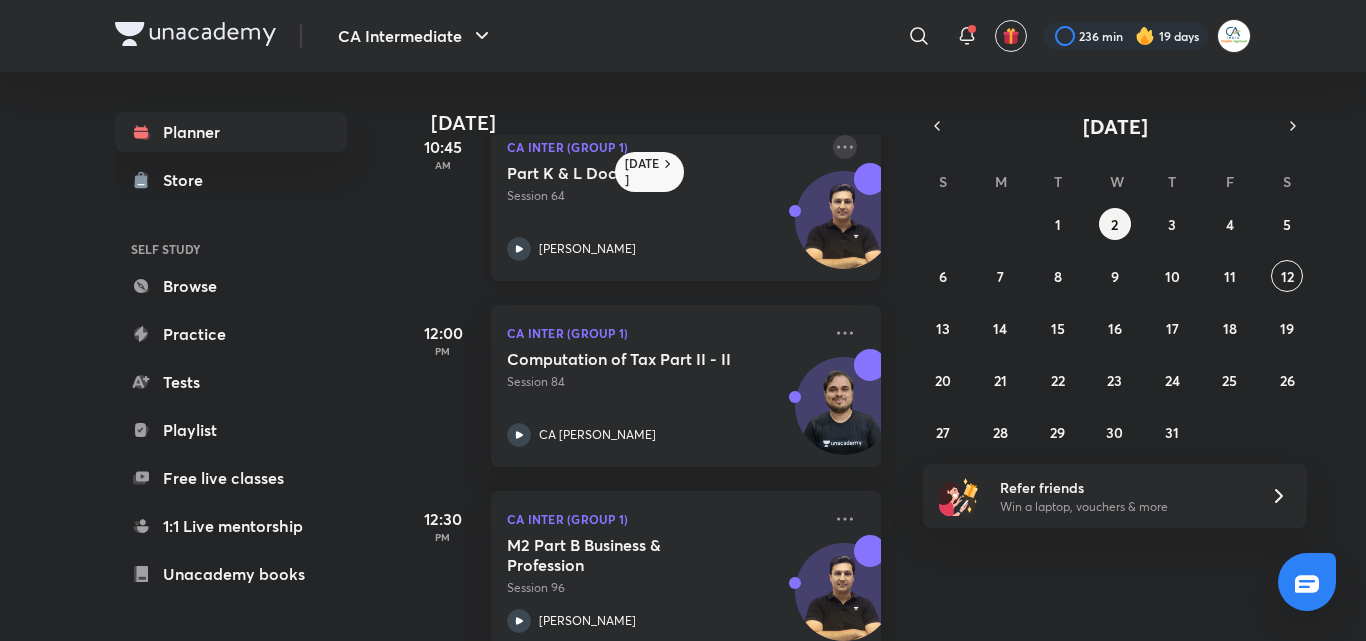 click 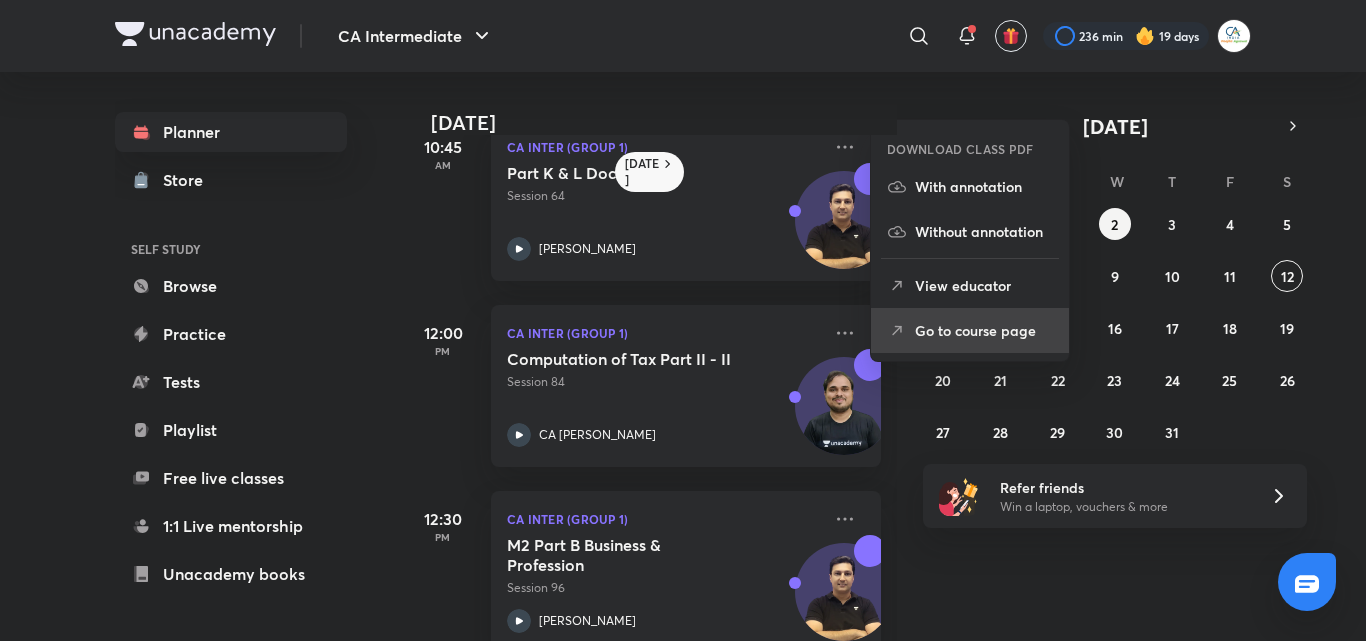 click on "Go to course page" at bounding box center [984, 330] 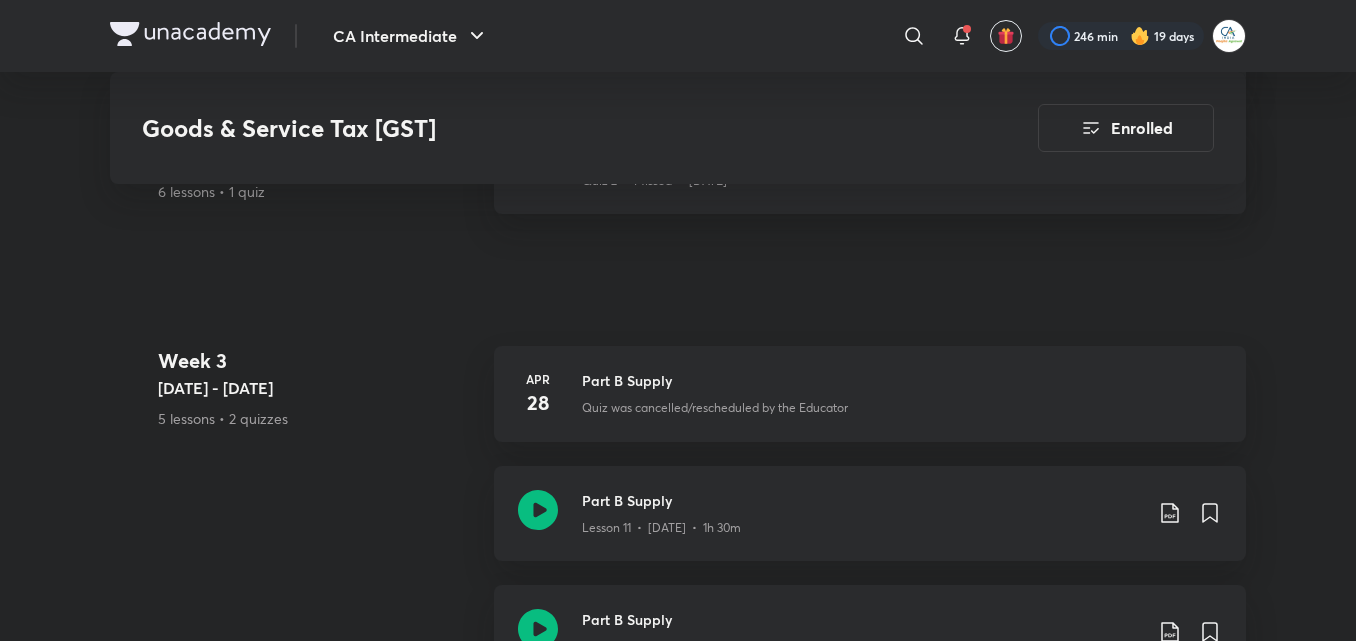 scroll, scrollTop: 2880, scrollLeft: 0, axis: vertical 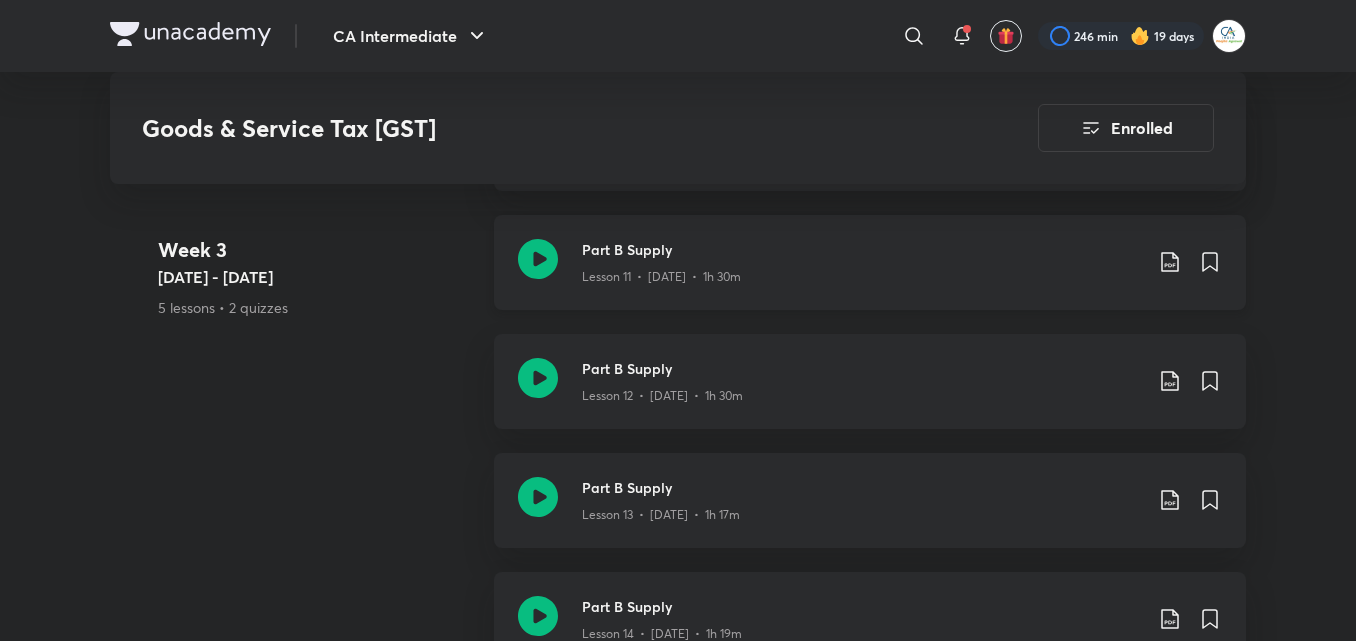 click on "Lesson 11  •  Apr 28  •  1h 30m" at bounding box center [862, 273] 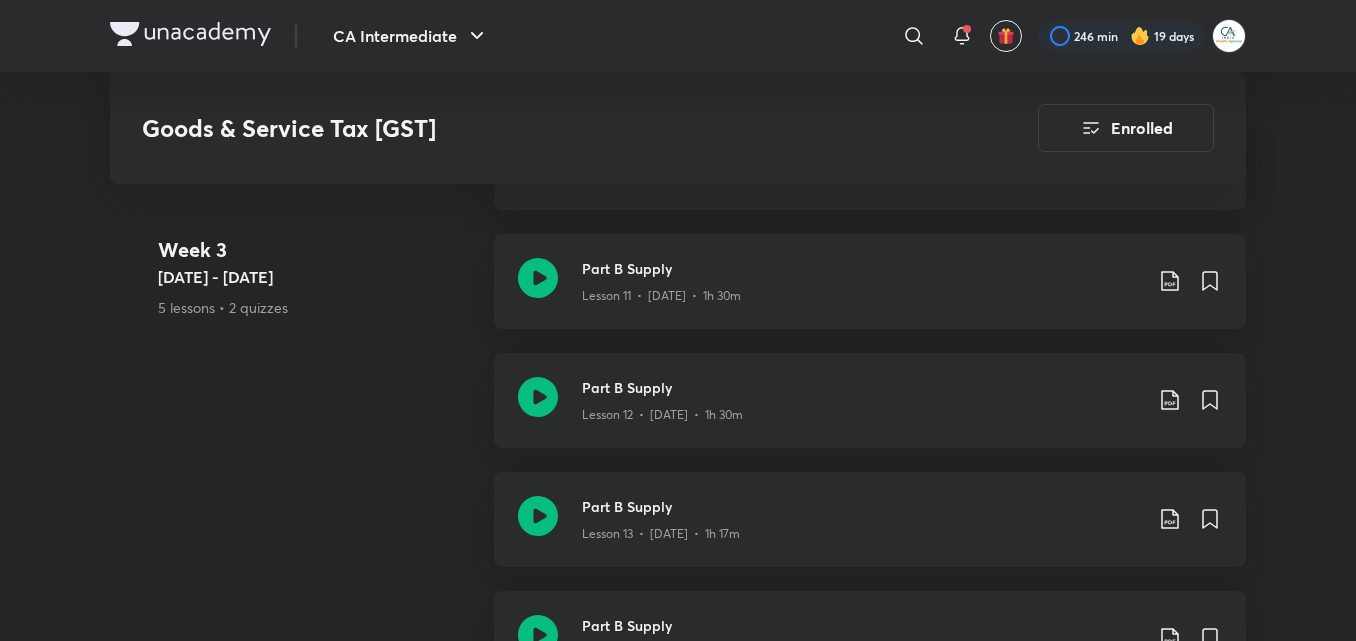 scroll, scrollTop: 2880, scrollLeft: 0, axis: vertical 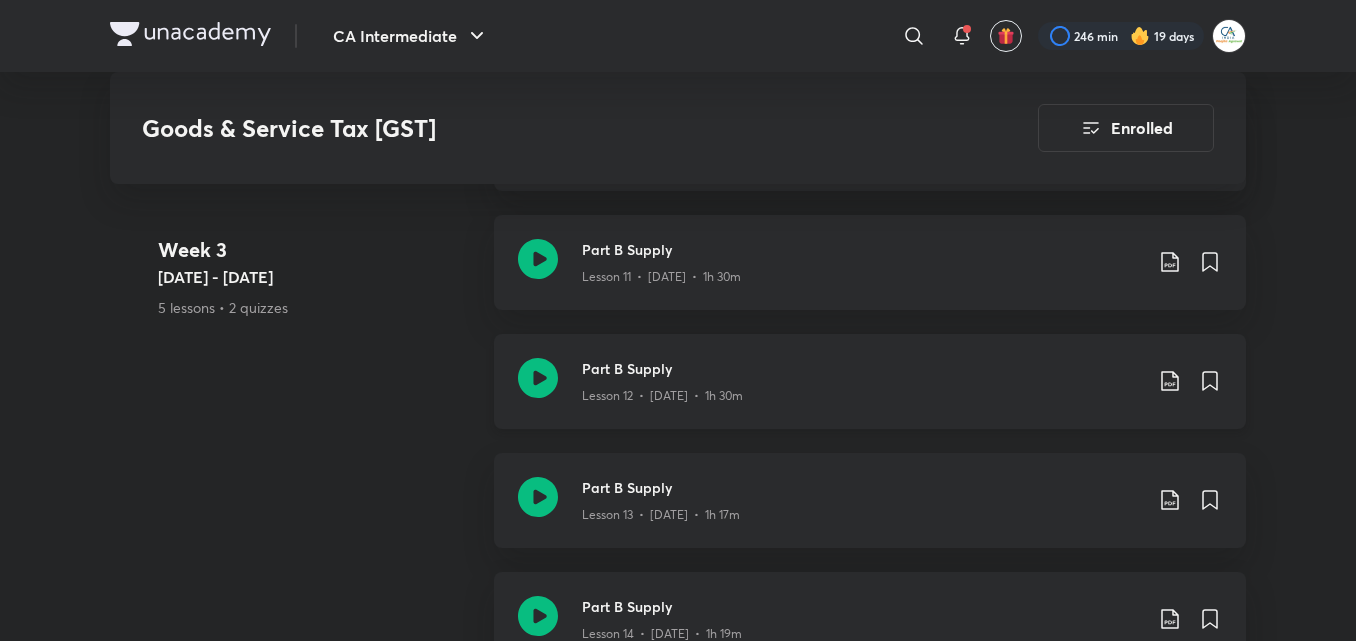 click on "Part B Supply" at bounding box center (862, 368) 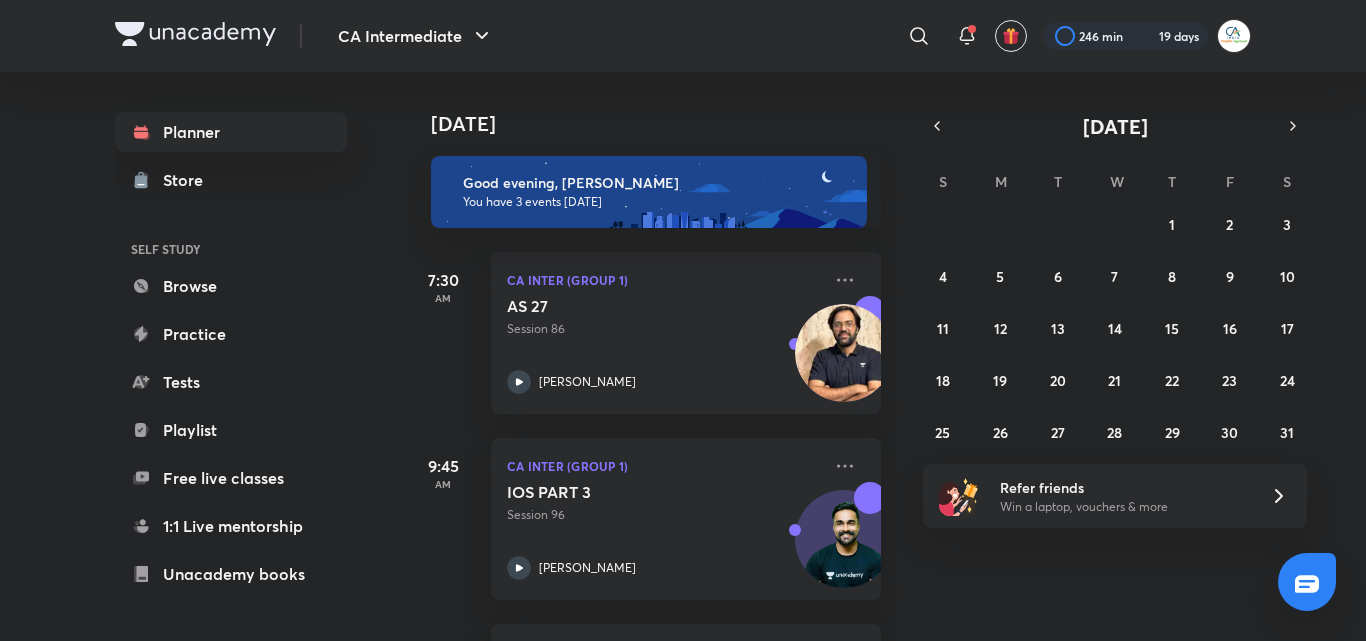 scroll, scrollTop: 0, scrollLeft: 0, axis: both 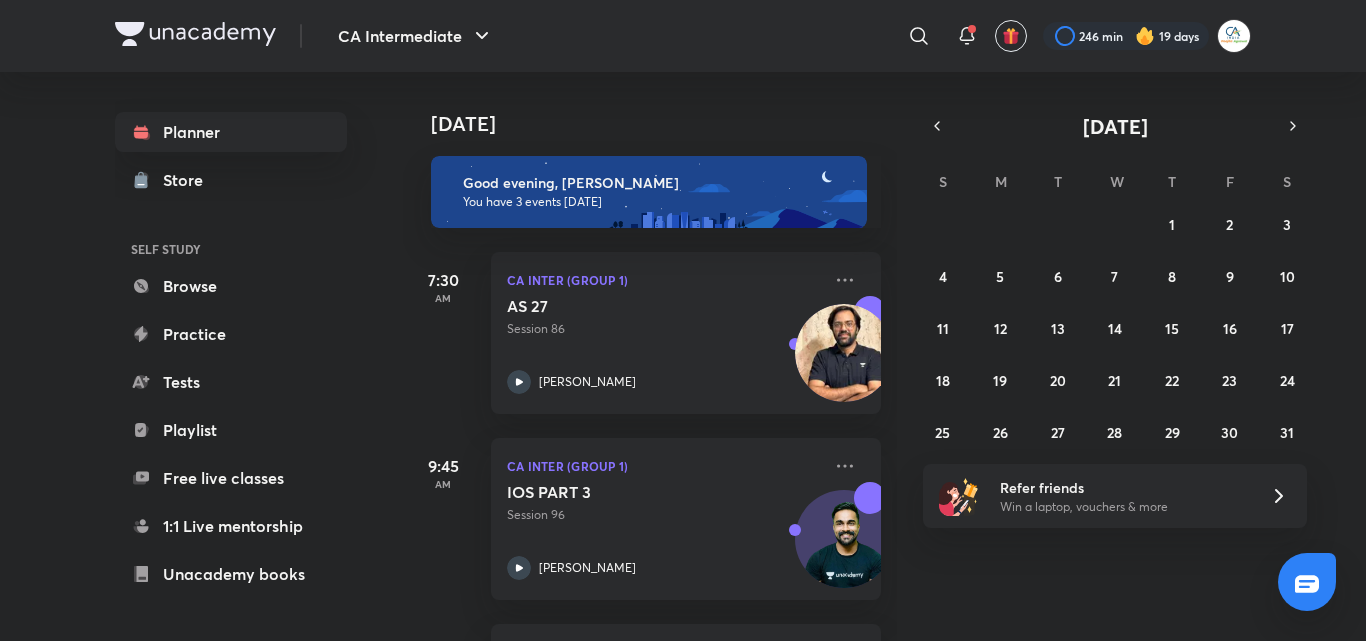 click at bounding box center (937, 126) 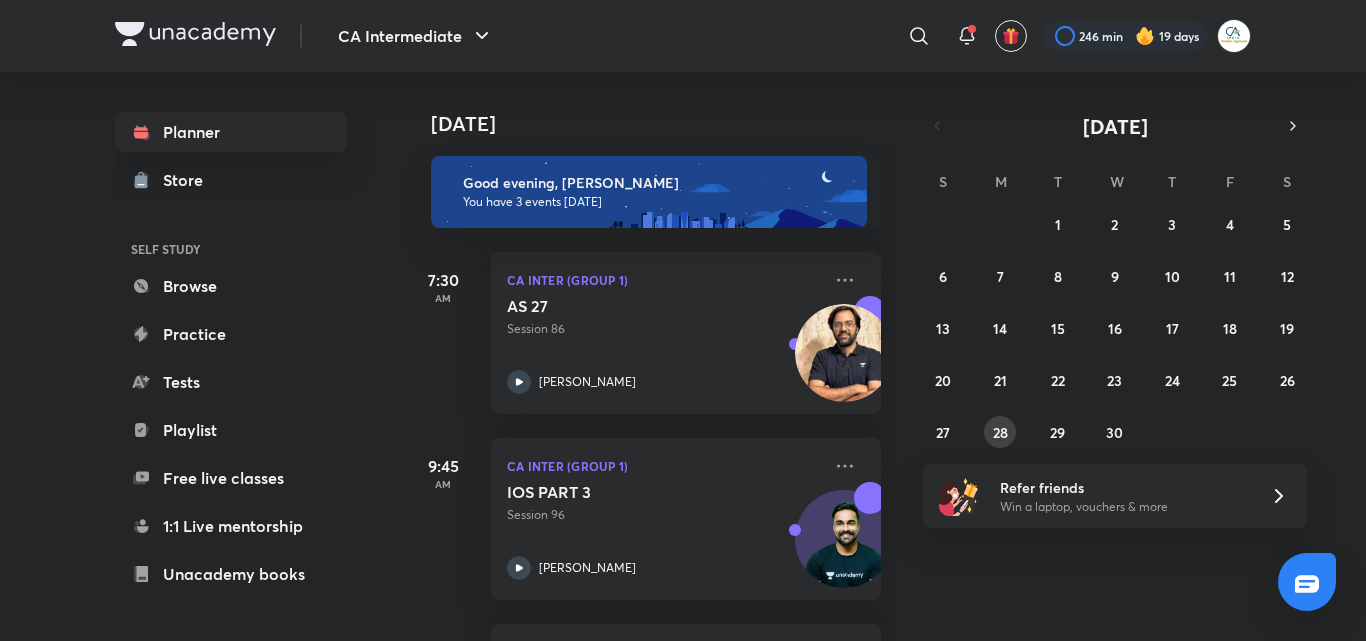 click on "28" at bounding box center (1000, 432) 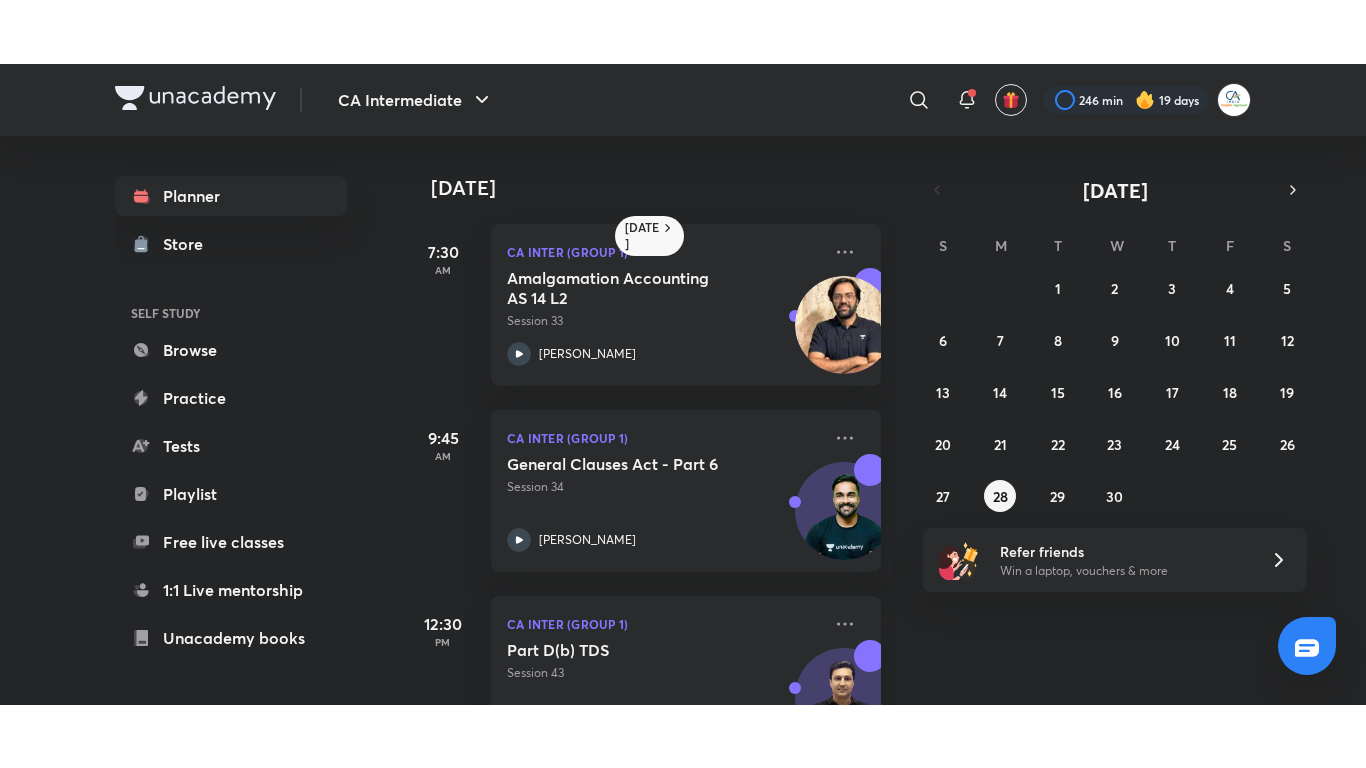 scroll, scrollTop: 456, scrollLeft: 0, axis: vertical 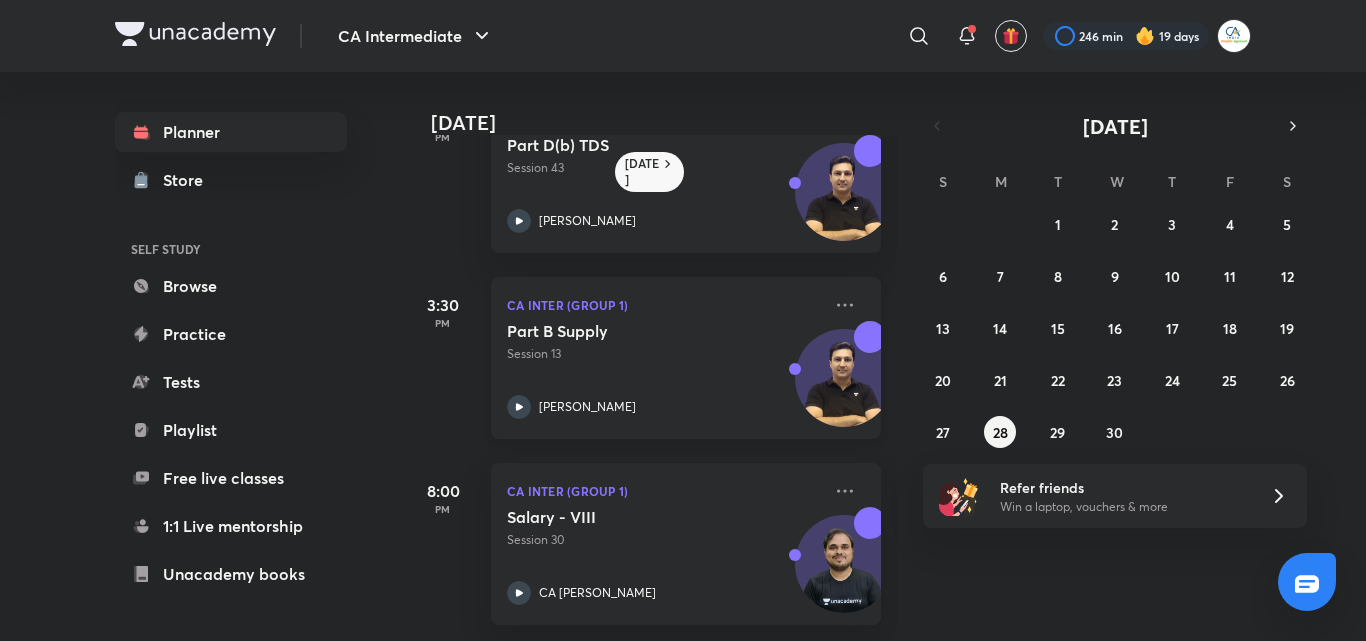 click on "Session 13" at bounding box center (664, 354) 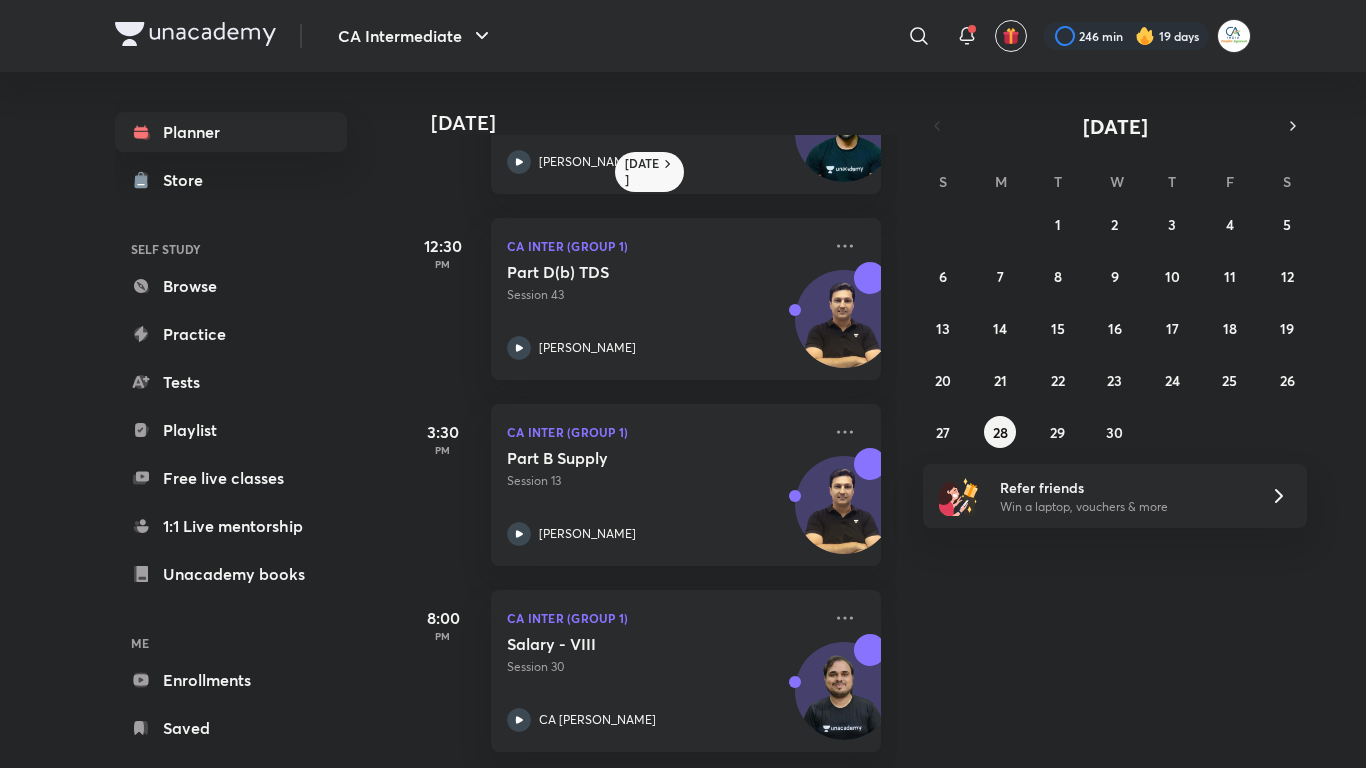 scroll, scrollTop: 329, scrollLeft: 0, axis: vertical 